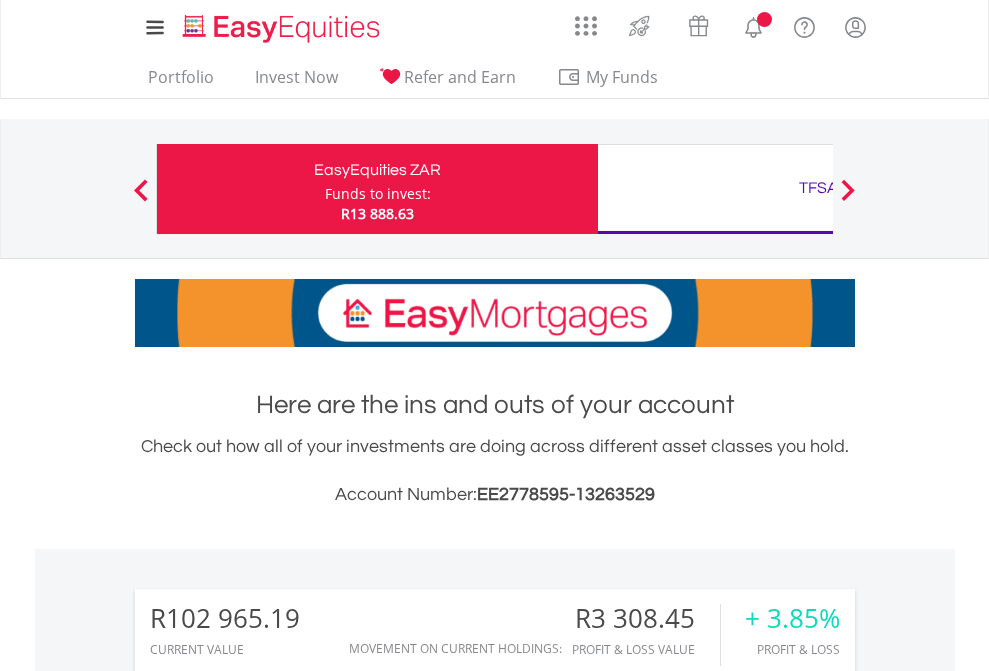 scroll, scrollTop: 0, scrollLeft: 0, axis: both 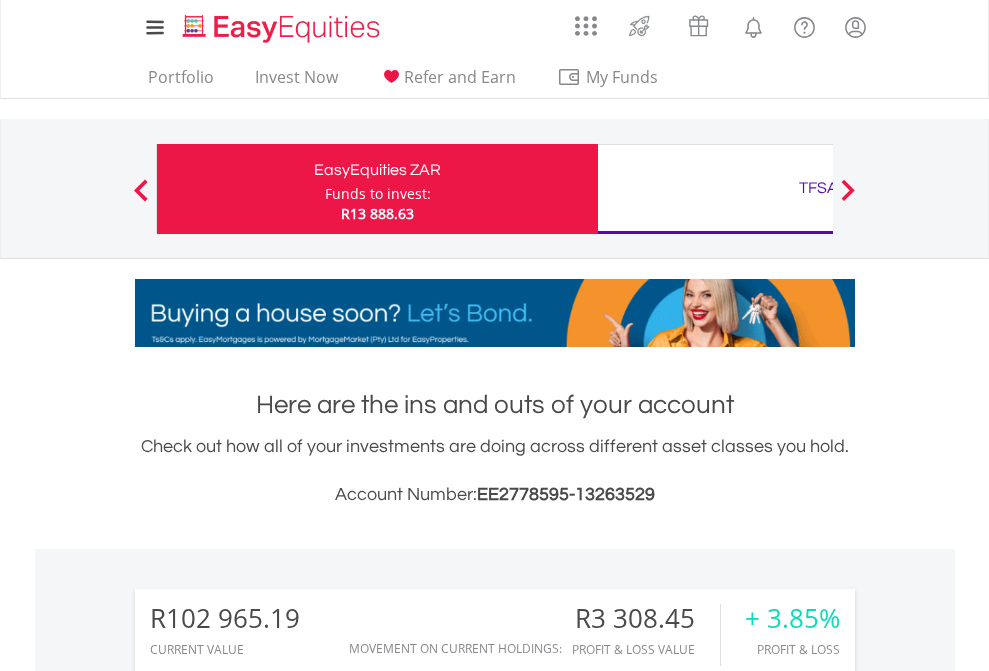 click on "Funds to invest:" at bounding box center (378, 194) 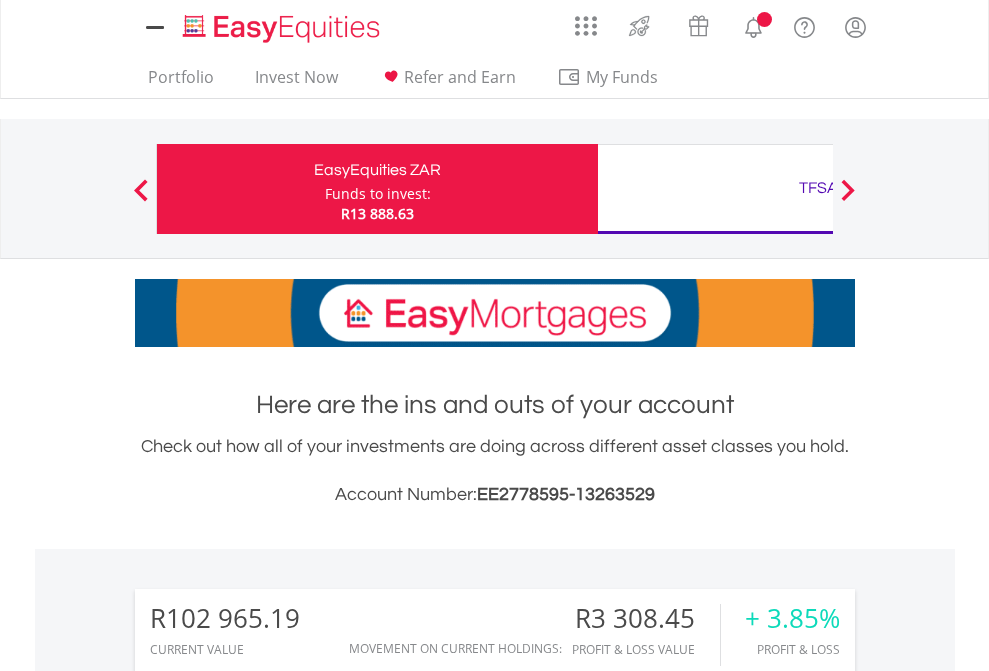 scroll, scrollTop: 0, scrollLeft: 0, axis: both 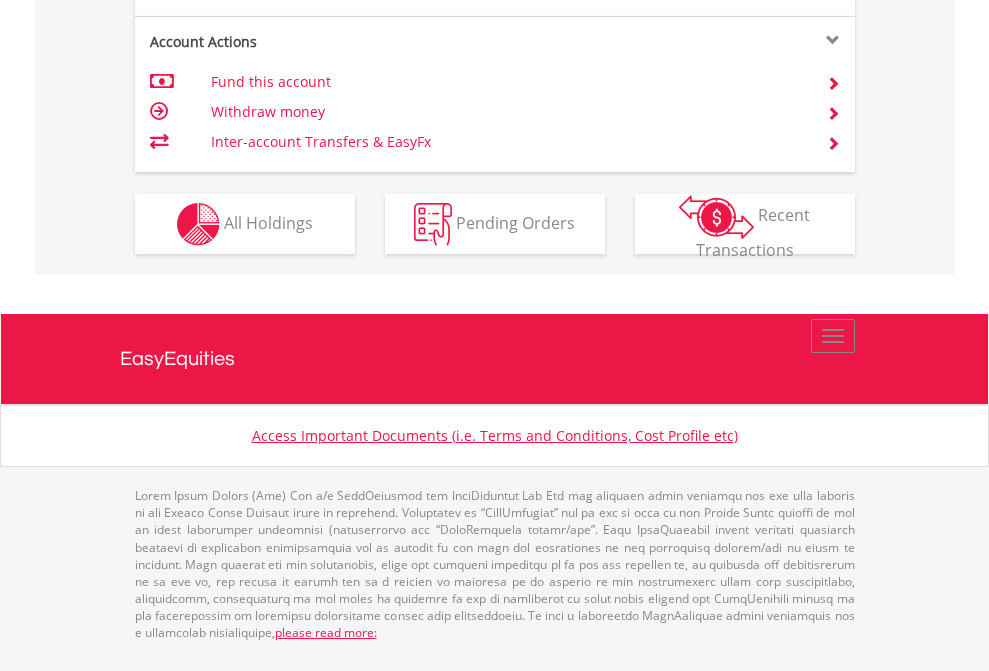 click on "Investment types" at bounding box center (706, -337) 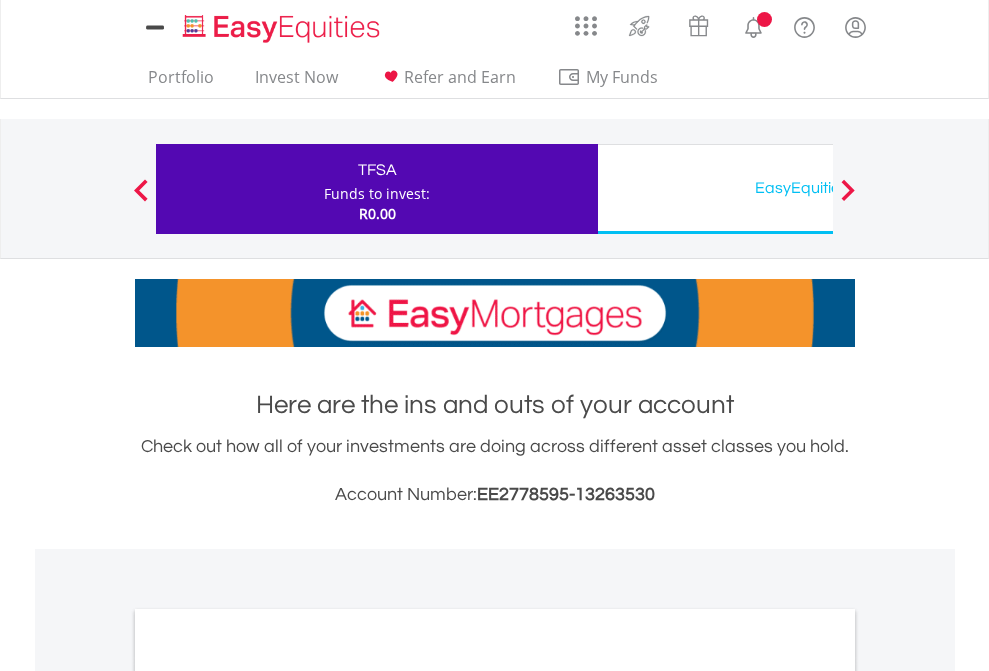 scroll, scrollTop: 0, scrollLeft: 0, axis: both 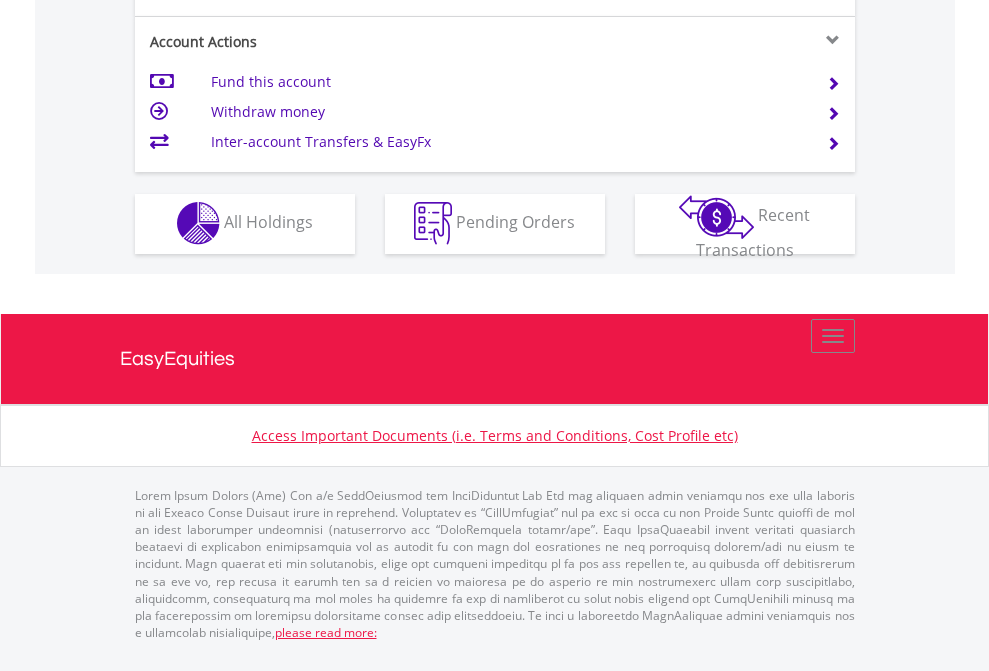 click on "Investment types" at bounding box center [706, -353] 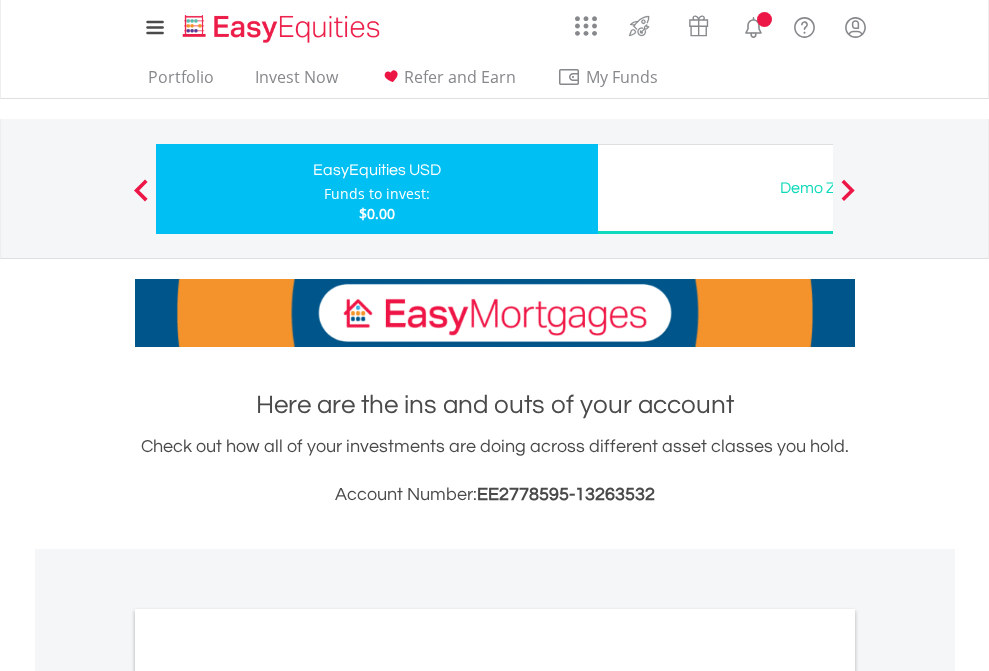 scroll, scrollTop: 0, scrollLeft: 0, axis: both 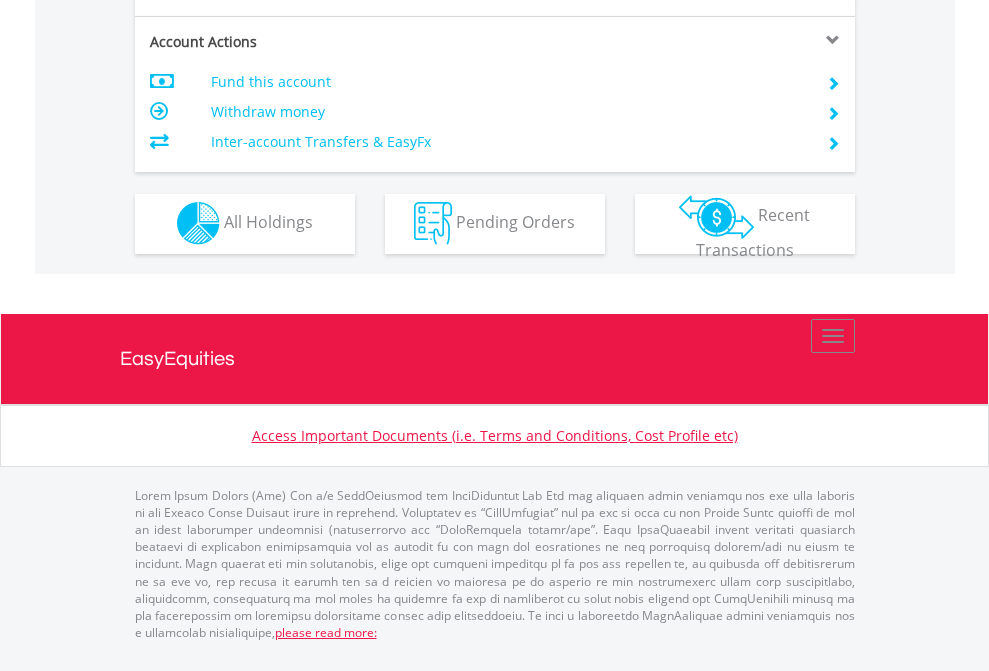 click on "Investment types" at bounding box center [706, -353] 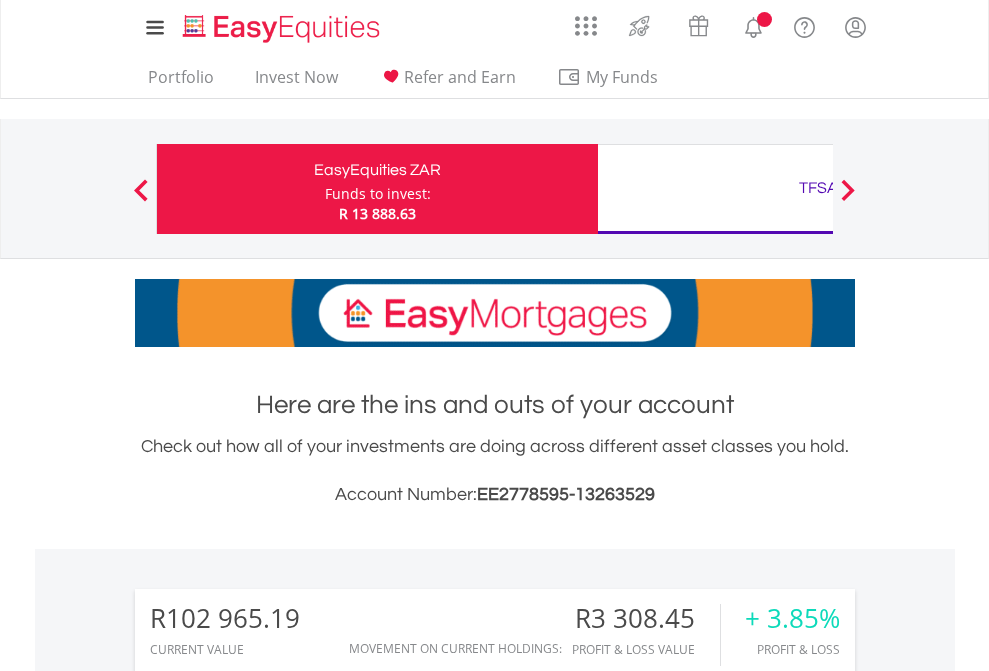 scroll, scrollTop: 0, scrollLeft: 0, axis: both 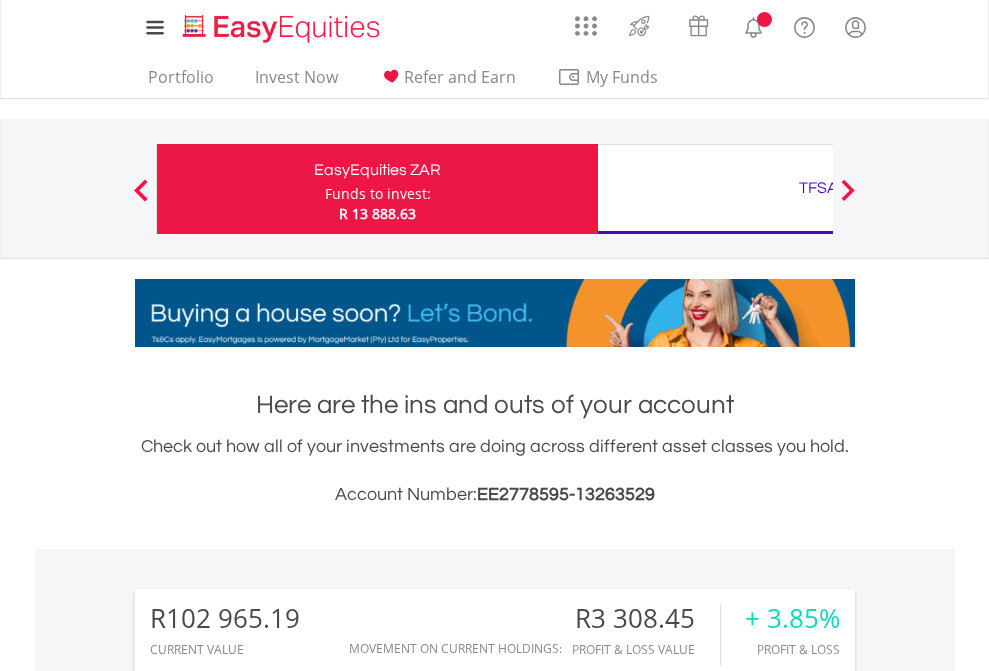 click on "All Holdings" at bounding box center (268, 1506) 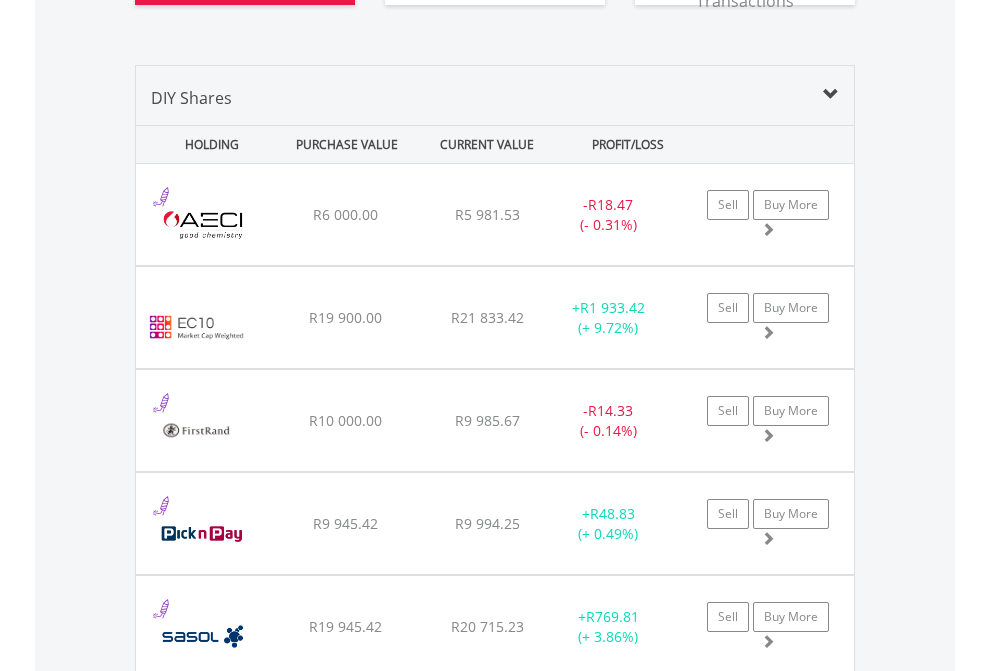 scroll, scrollTop: 2264, scrollLeft: 0, axis: vertical 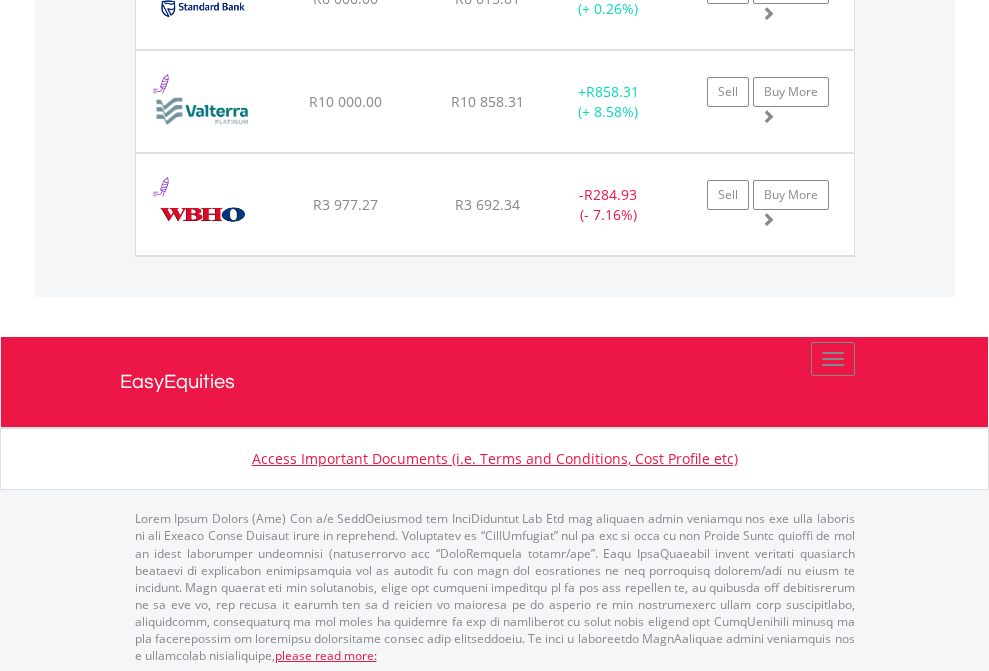 click on "TFSA" at bounding box center (818, -2076) 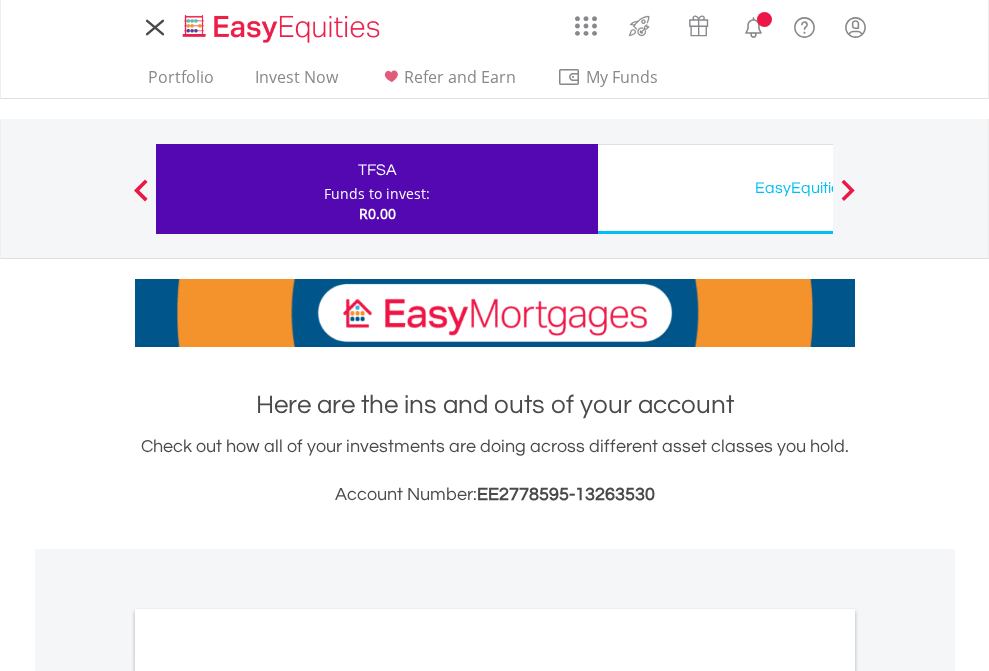scroll, scrollTop: 0, scrollLeft: 0, axis: both 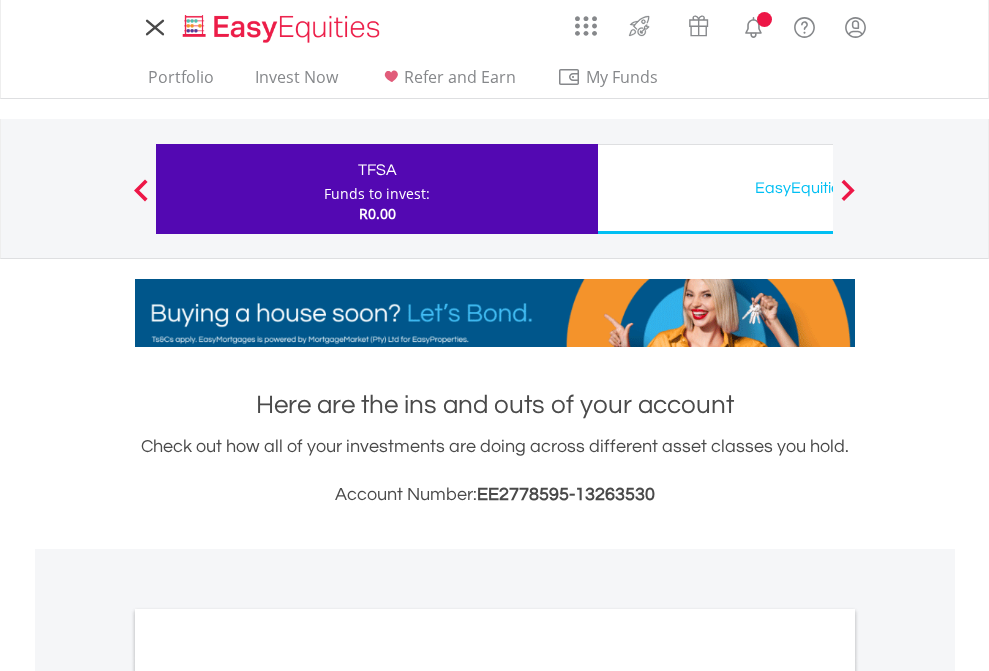 click on "All Holdings" at bounding box center [268, 1096] 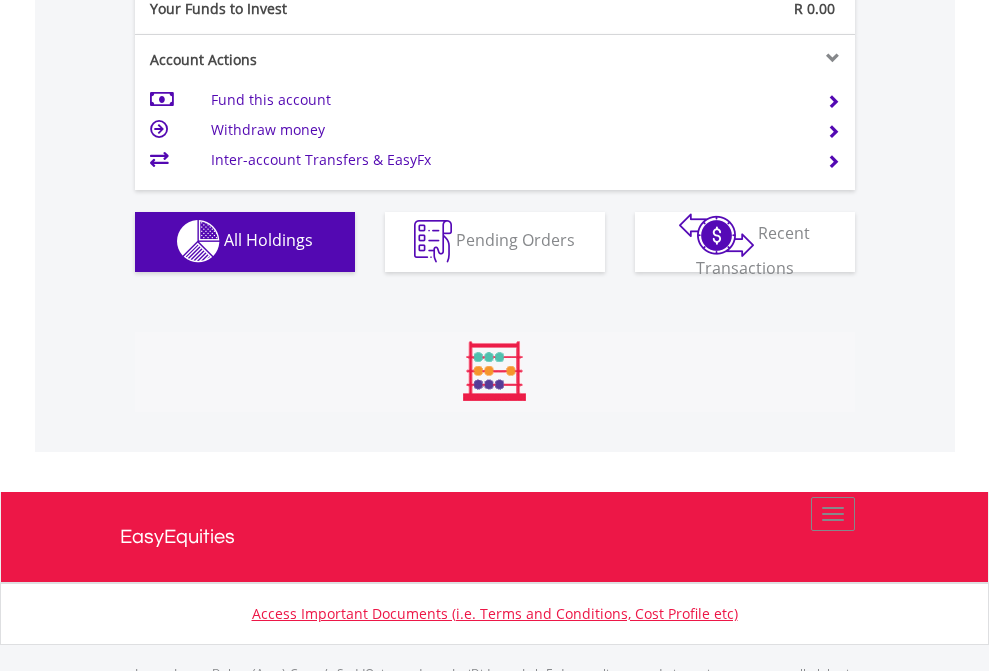 scroll, scrollTop: 999808, scrollLeft: 999687, axis: both 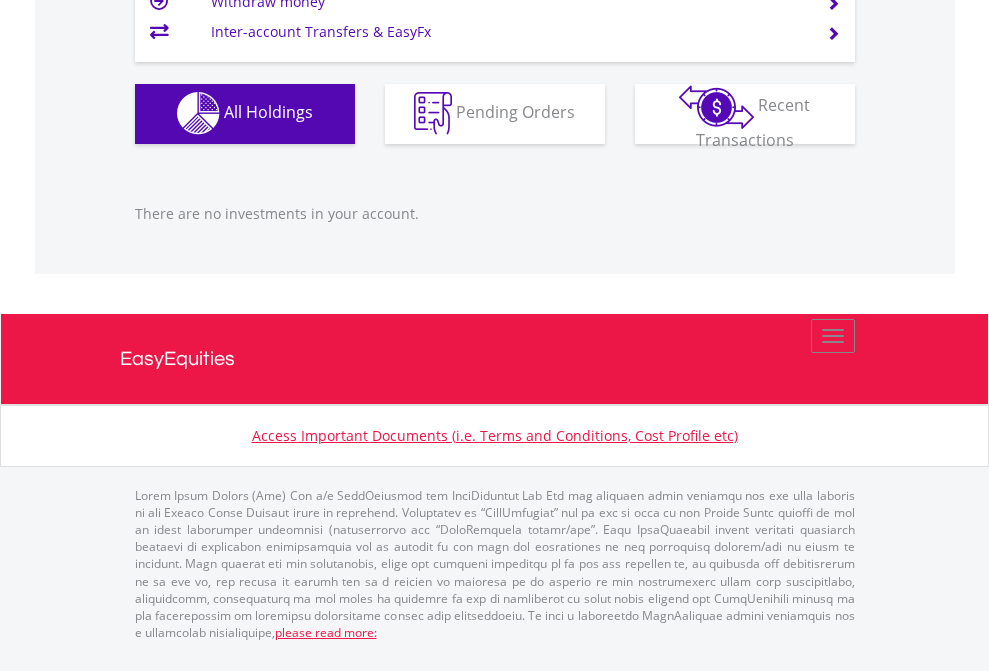 click on "EasyEquities USD" at bounding box center (818, -1142) 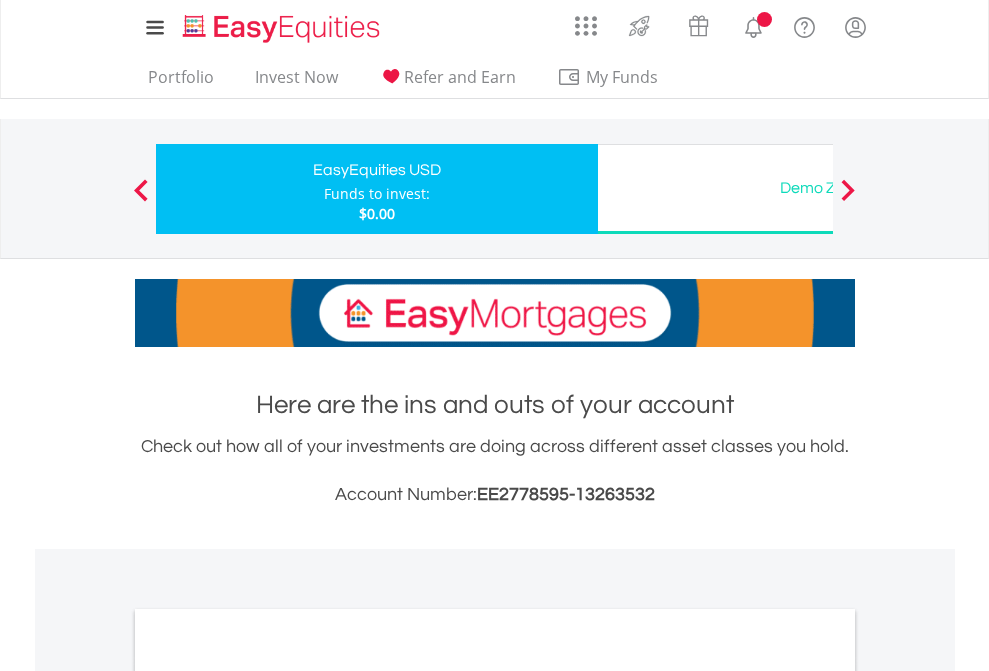 scroll, scrollTop: 1202, scrollLeft: 0, axis: vertical 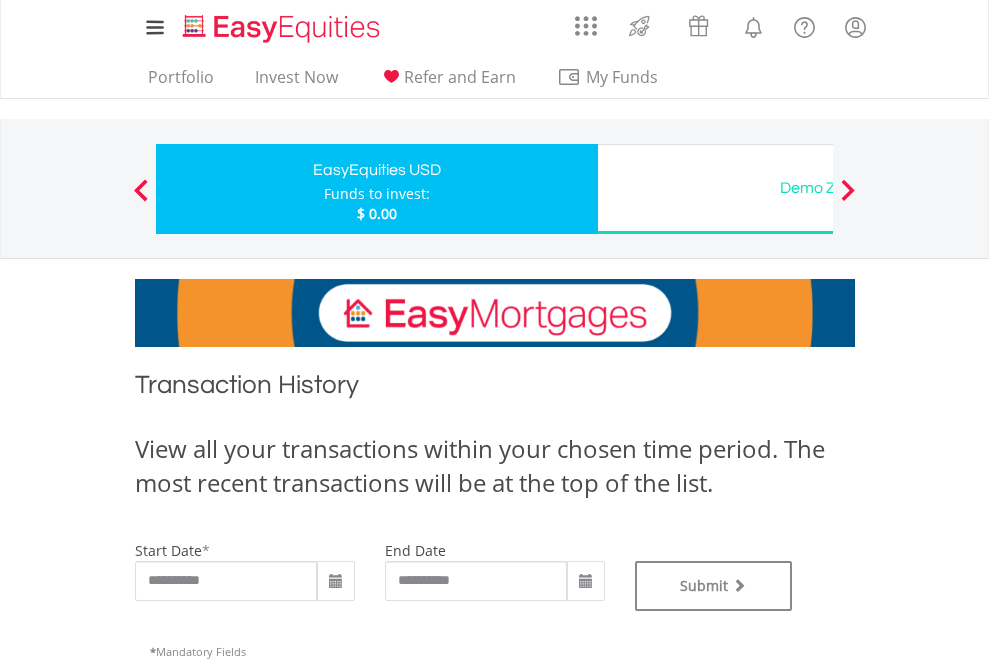 type on "**********" 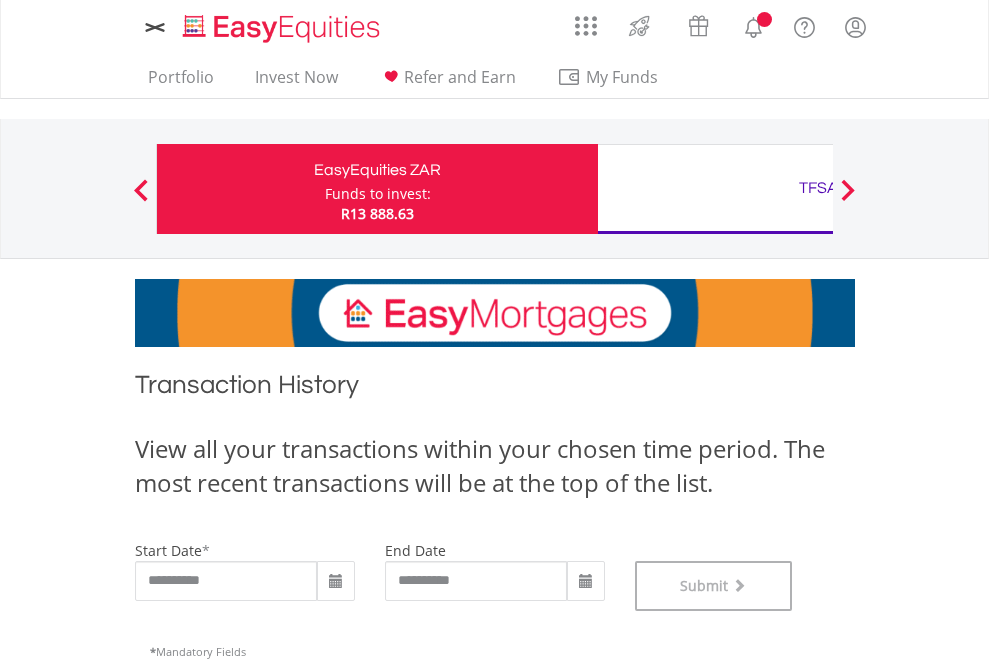 scroll, scrollTop: 811, scrollLeft: 0, axis: vertical 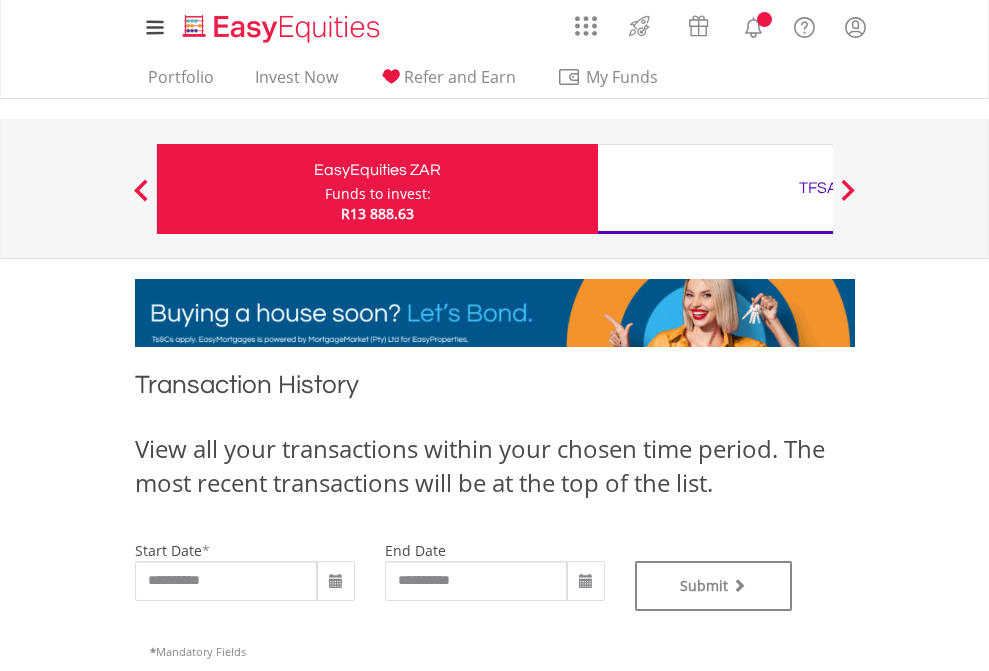 click on "TFSA" at bounding box center [818, 188] 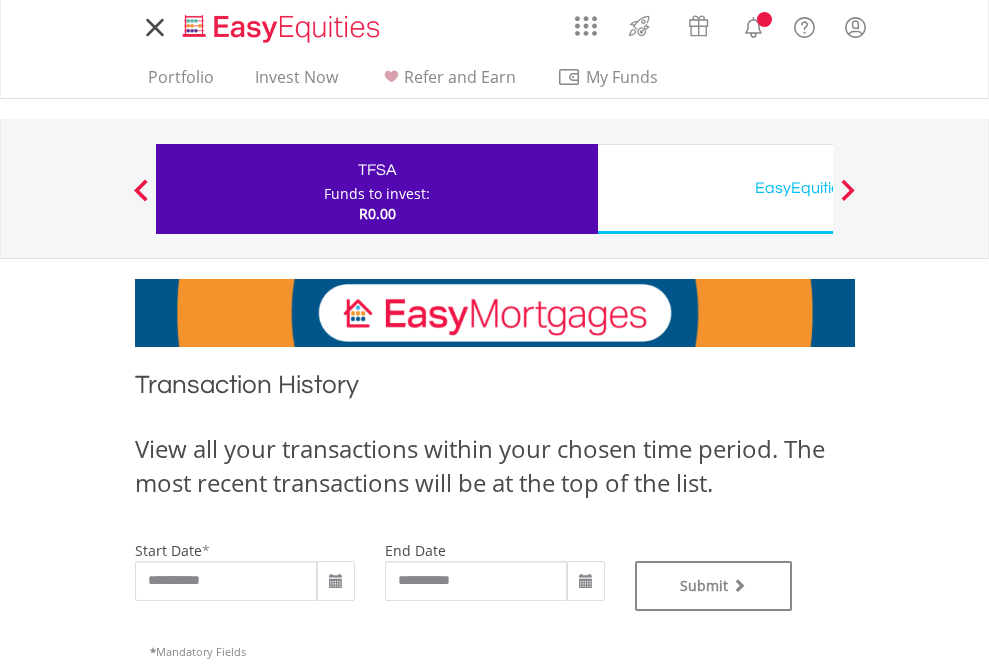 scroll, scrollTop: 0, scrollLeft: 0, axis: both 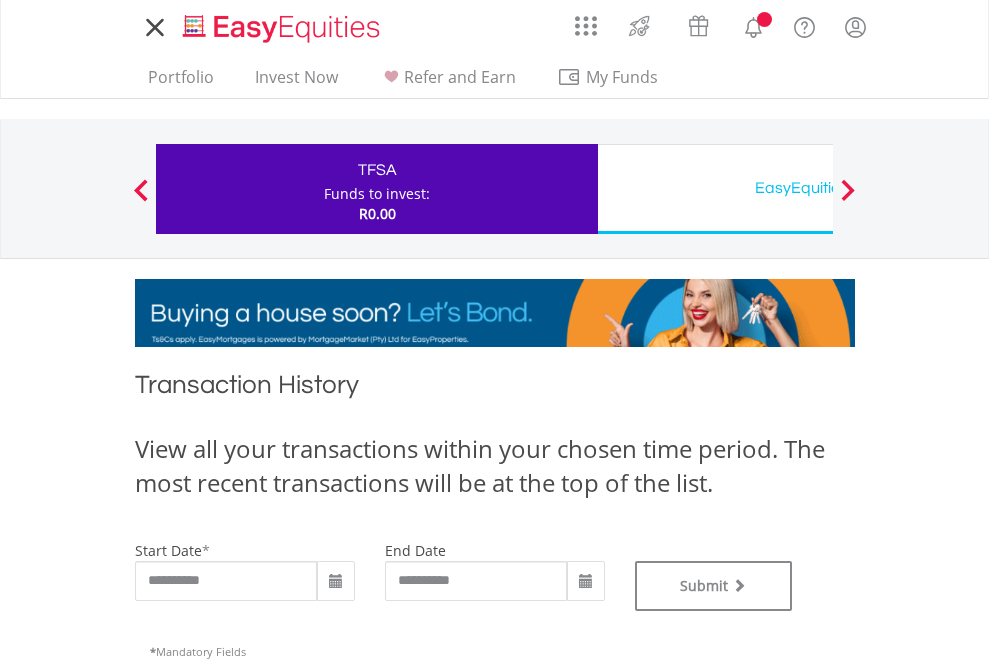 type on "**********" 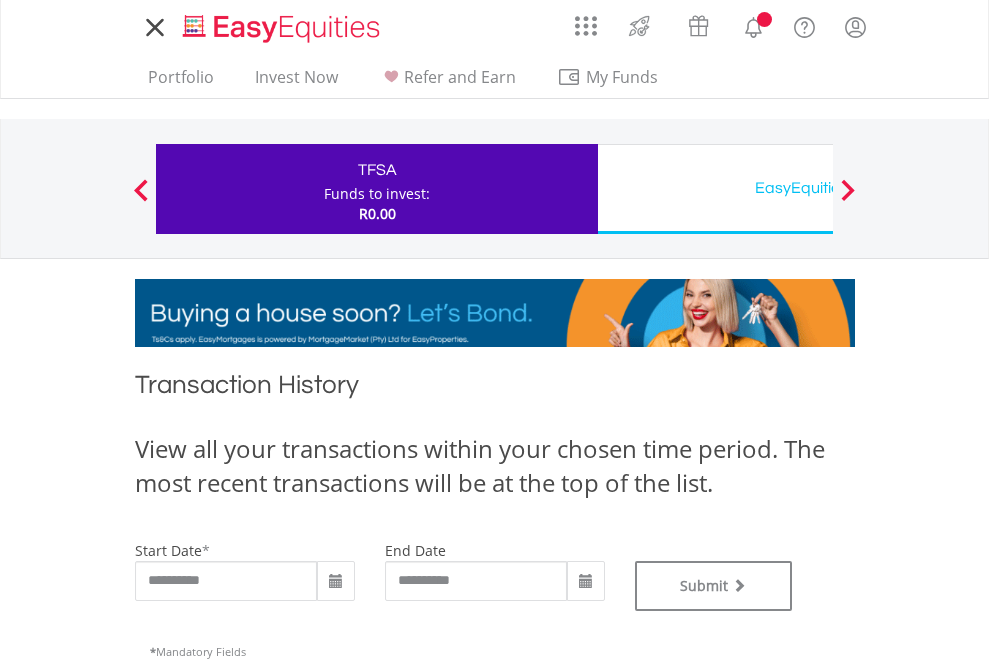 type on "**********" 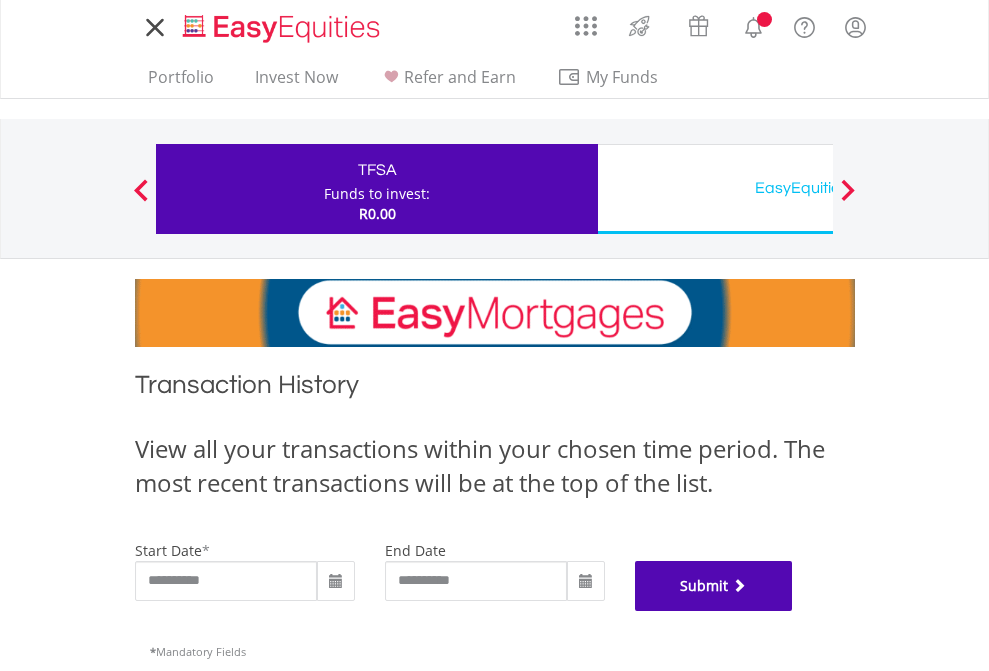 click on "Submit" at bounding box center (714, 586) 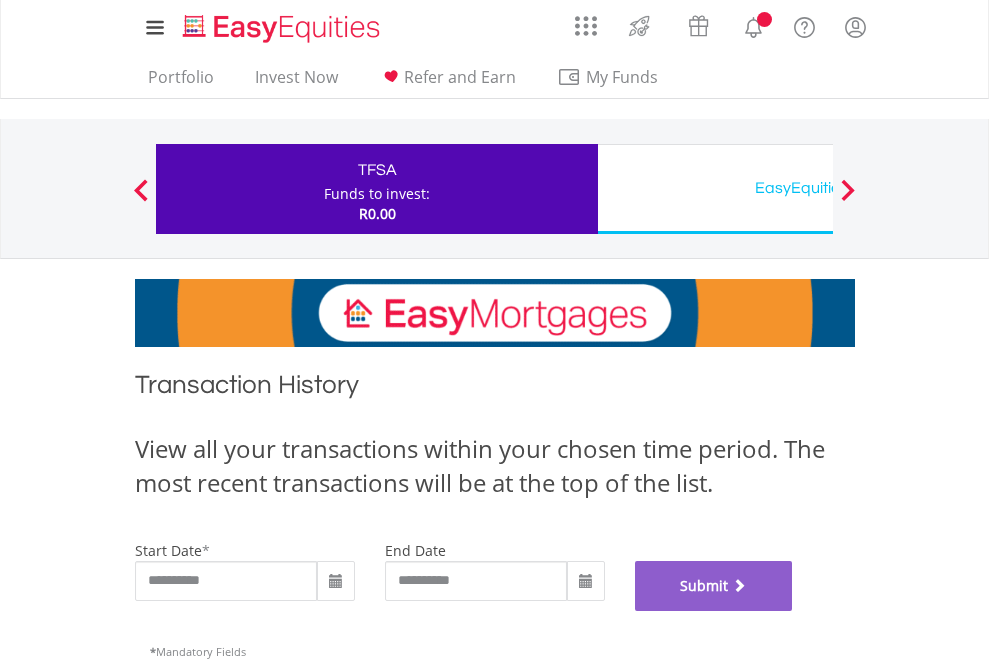 scroll, scrollTop: 811, scrollLeft: 0, axis: vertical 